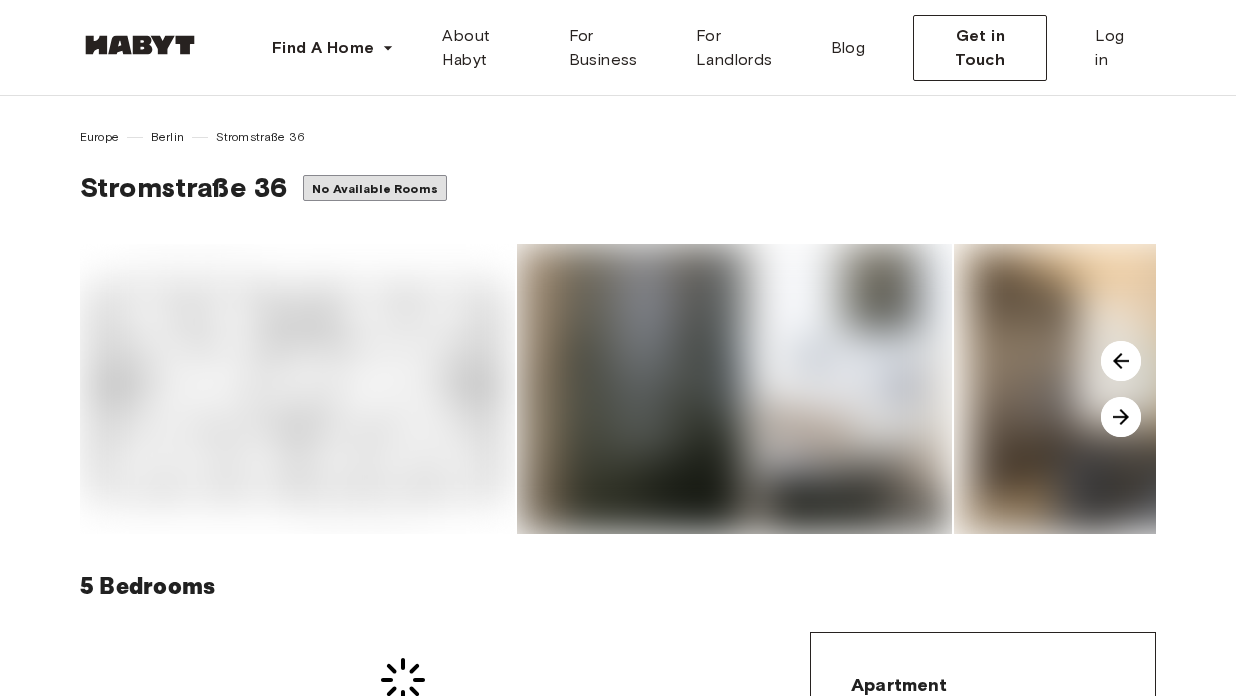 scroll, scrollTop: 0, scrollLeft: 0, axis: both 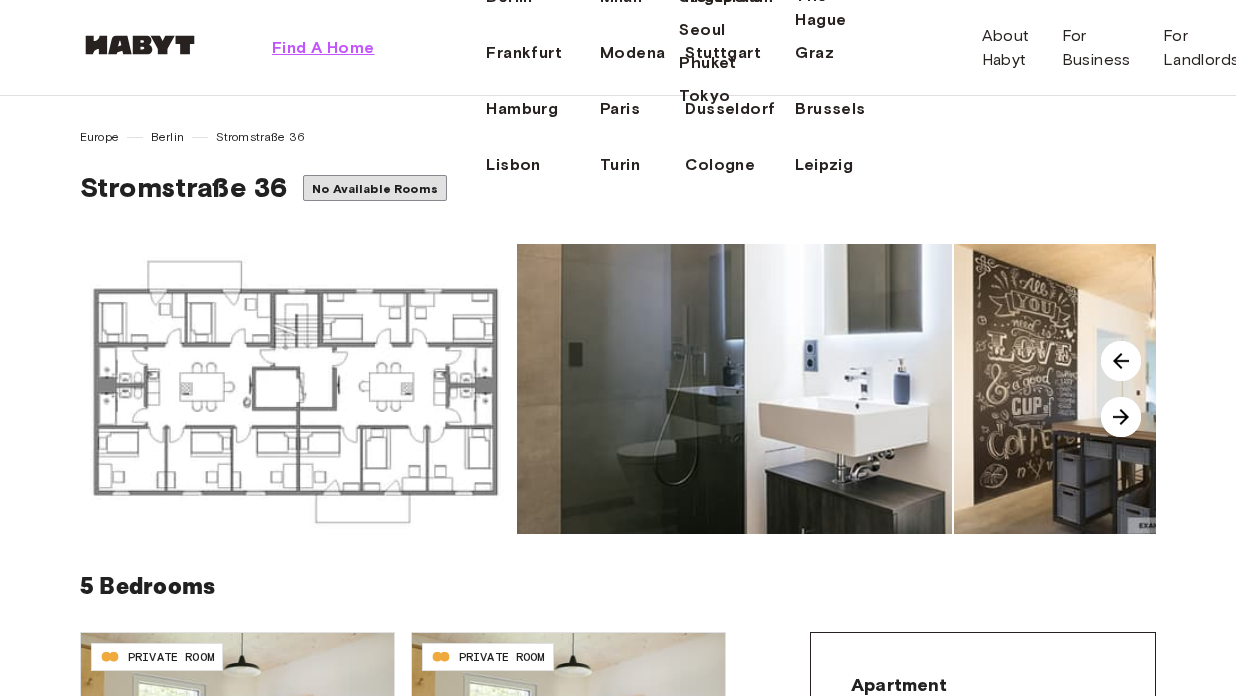 click on "Find A Home" at bounding box center (323, 48) 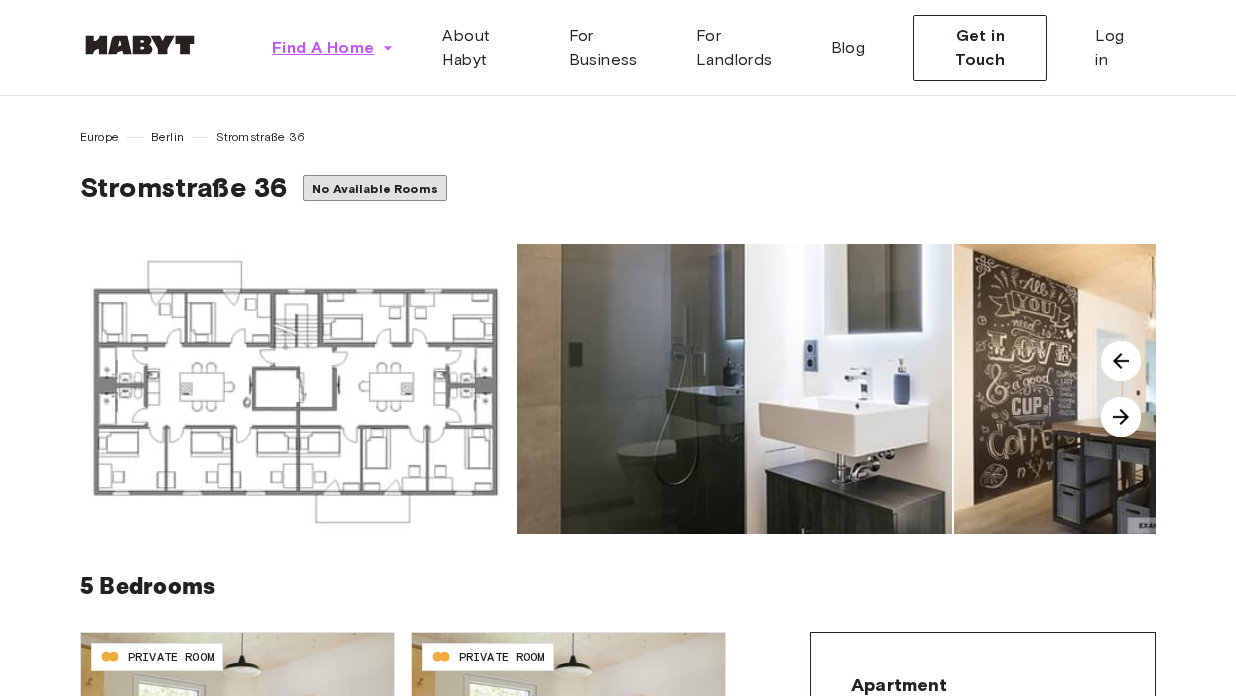 click on "Find A Home" at bounding box center (323, 48) 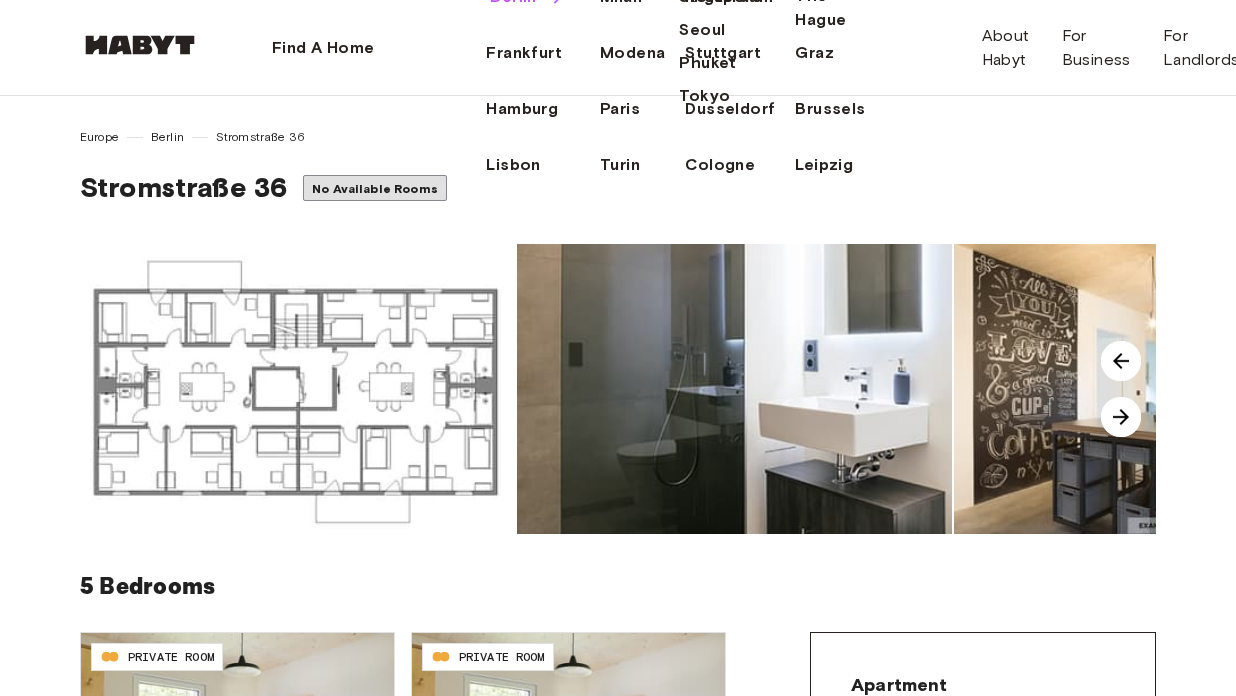 click on "Berlin" at bounding box center [513, -3] 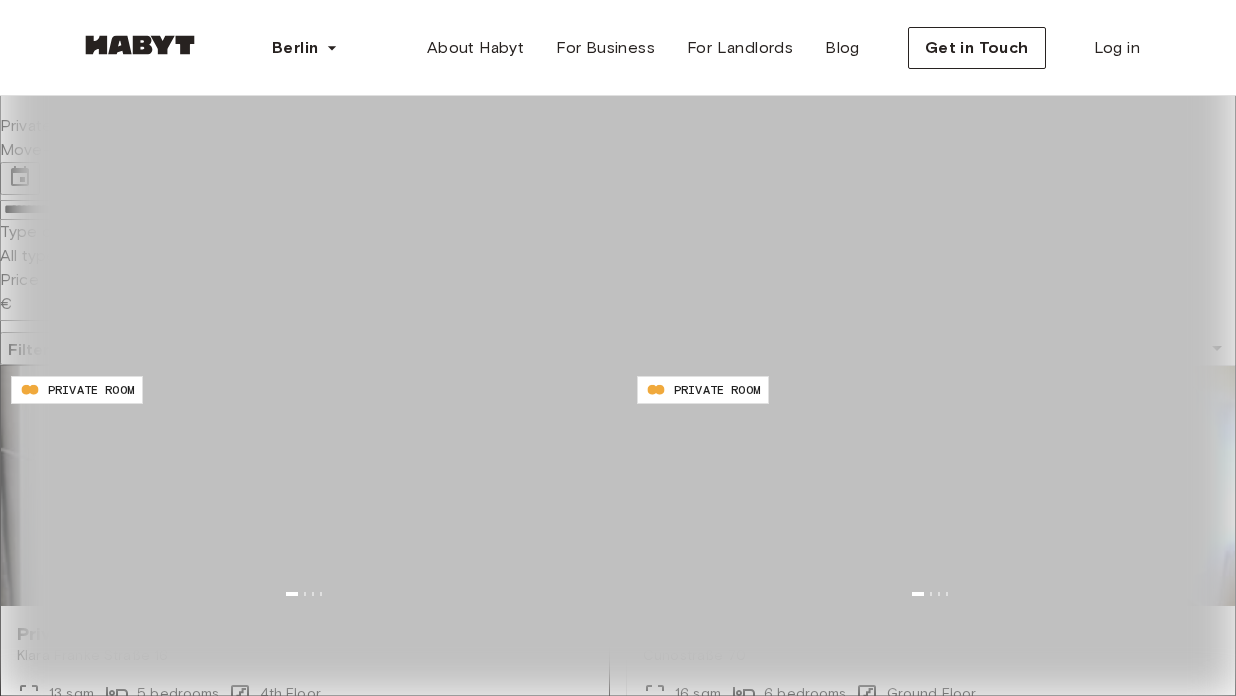 scroll, scrollTop: 0, scrollLeft: 0, axis: both 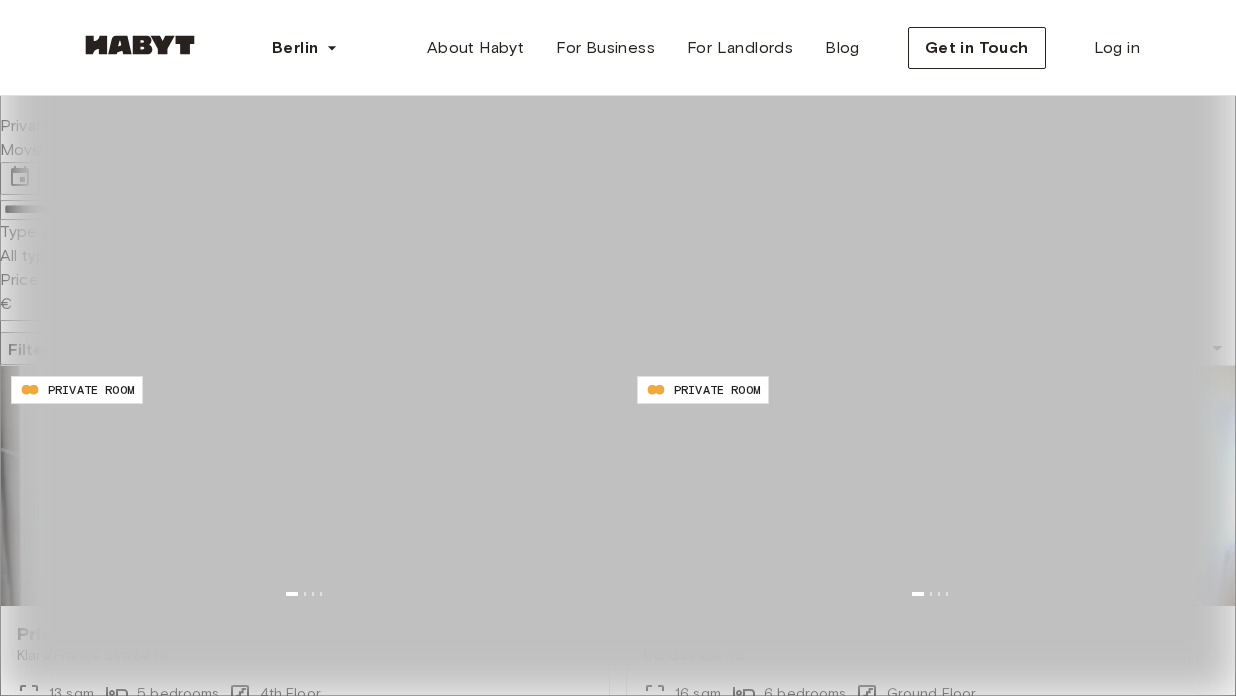 click on "Filters" at bounding box center [33, 349] 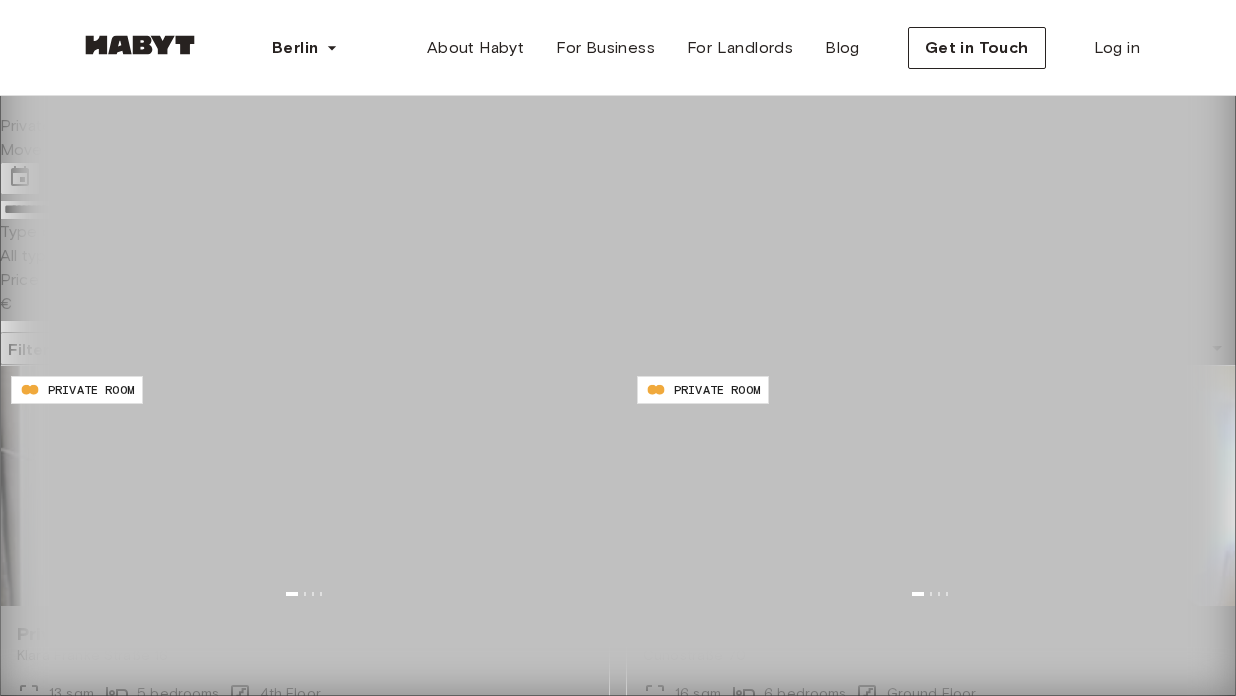 click on "Private Room" at bounding box center (50, 10722) 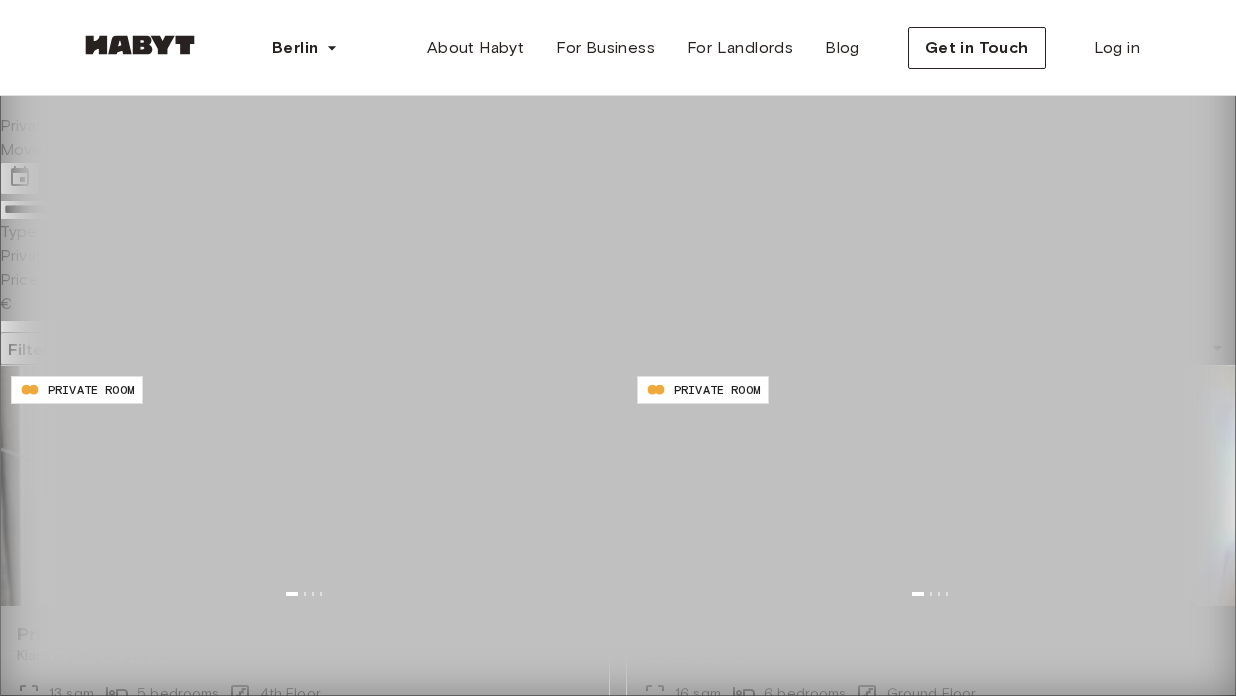 scroll, scrollTop: 907, scrollLeft: 0, axis: vertical 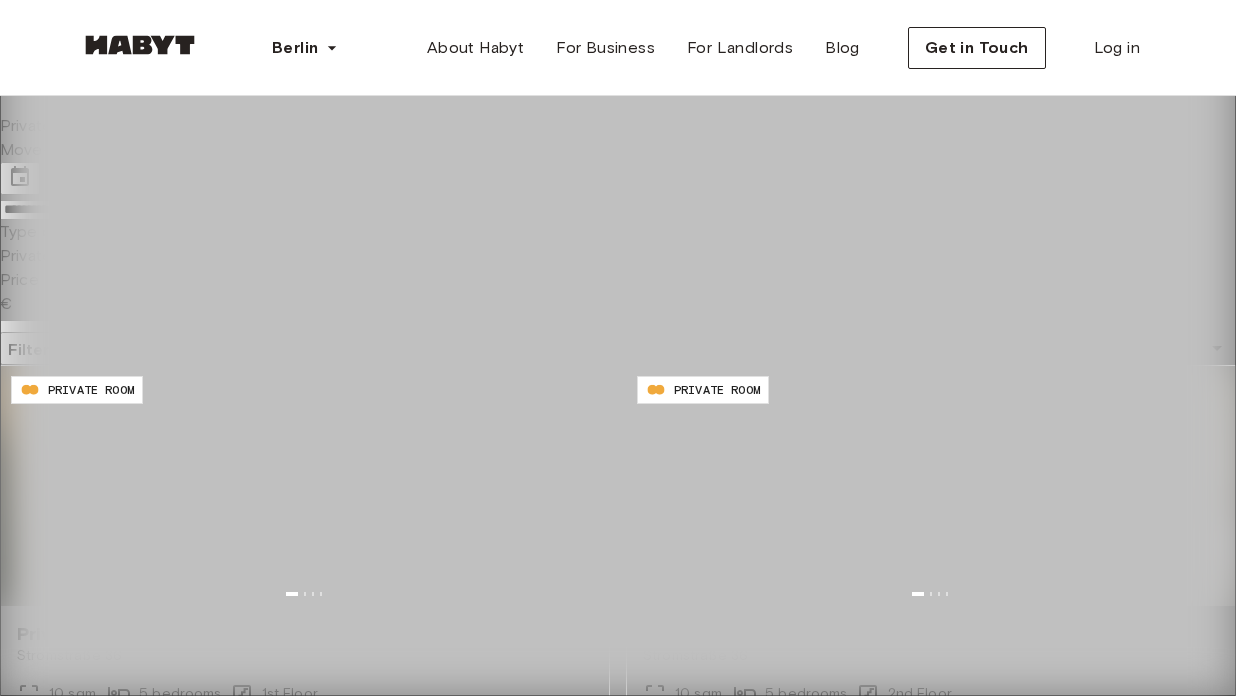 type on "**" 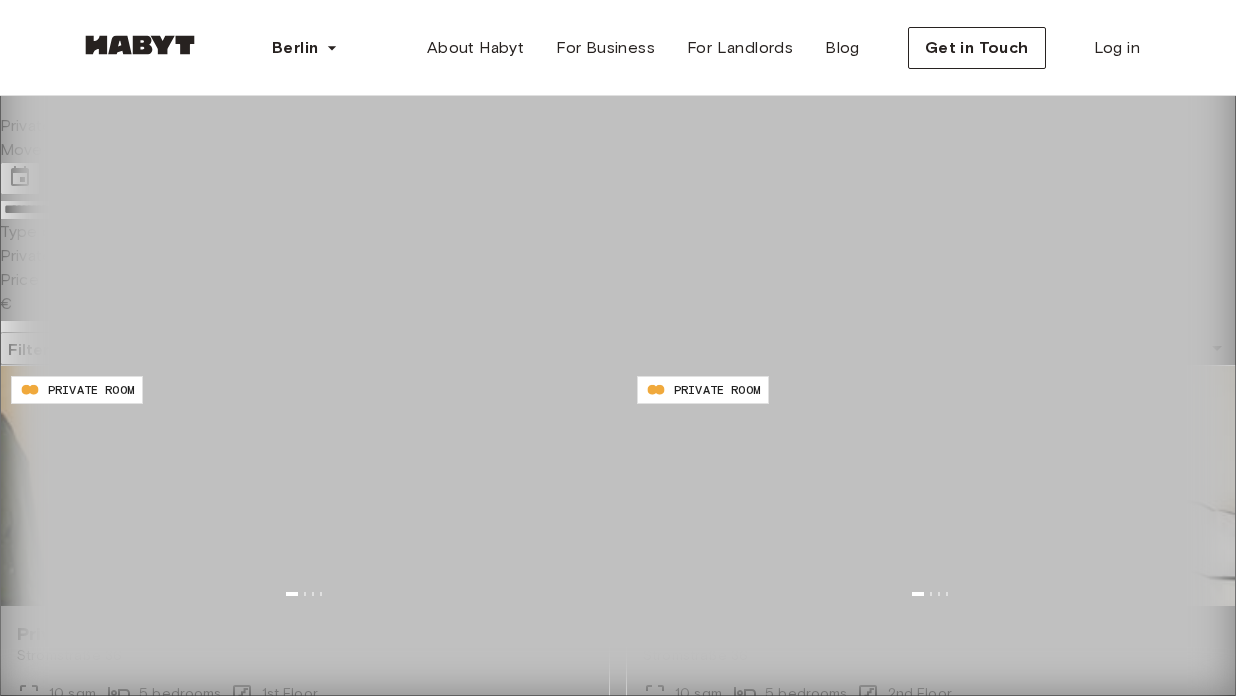 click on "Apply" at bounding box center (140, 11488) 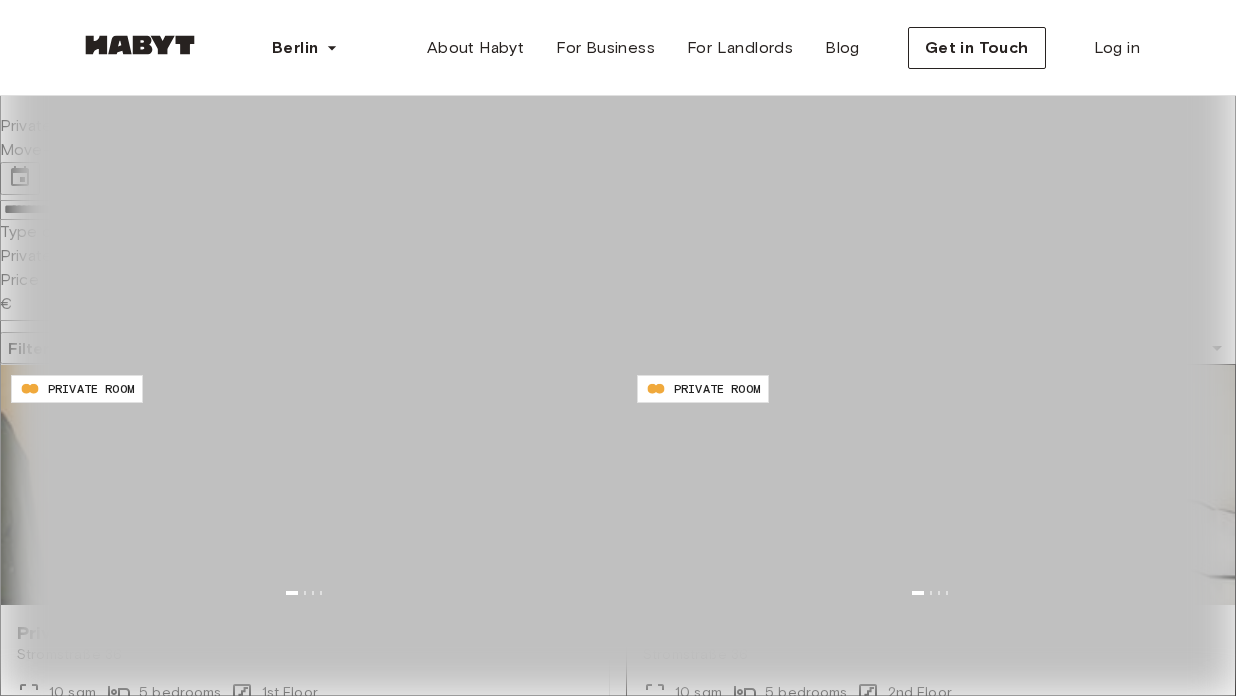 scroll, scrollTop: 3894, scrollLeft: 0, axis: vertical 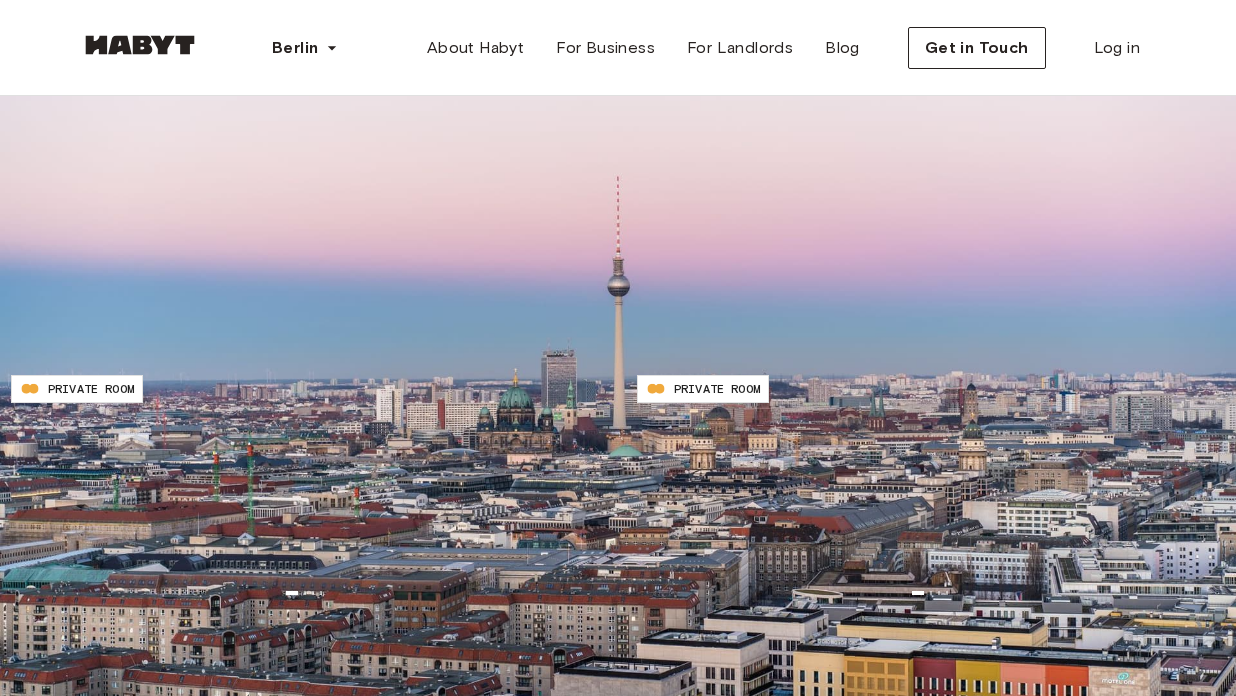 click at bounding box center [305, 2285] 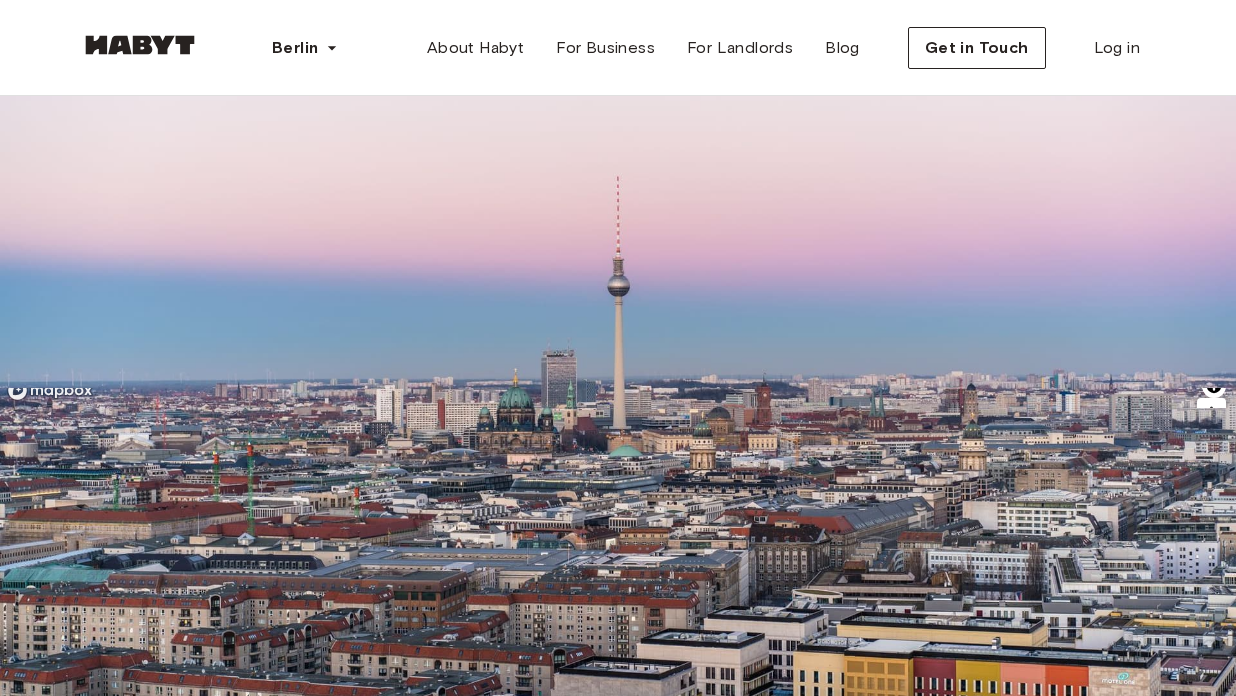 scroll, scrollTop: 0, scrollLeft: 0, axis: both 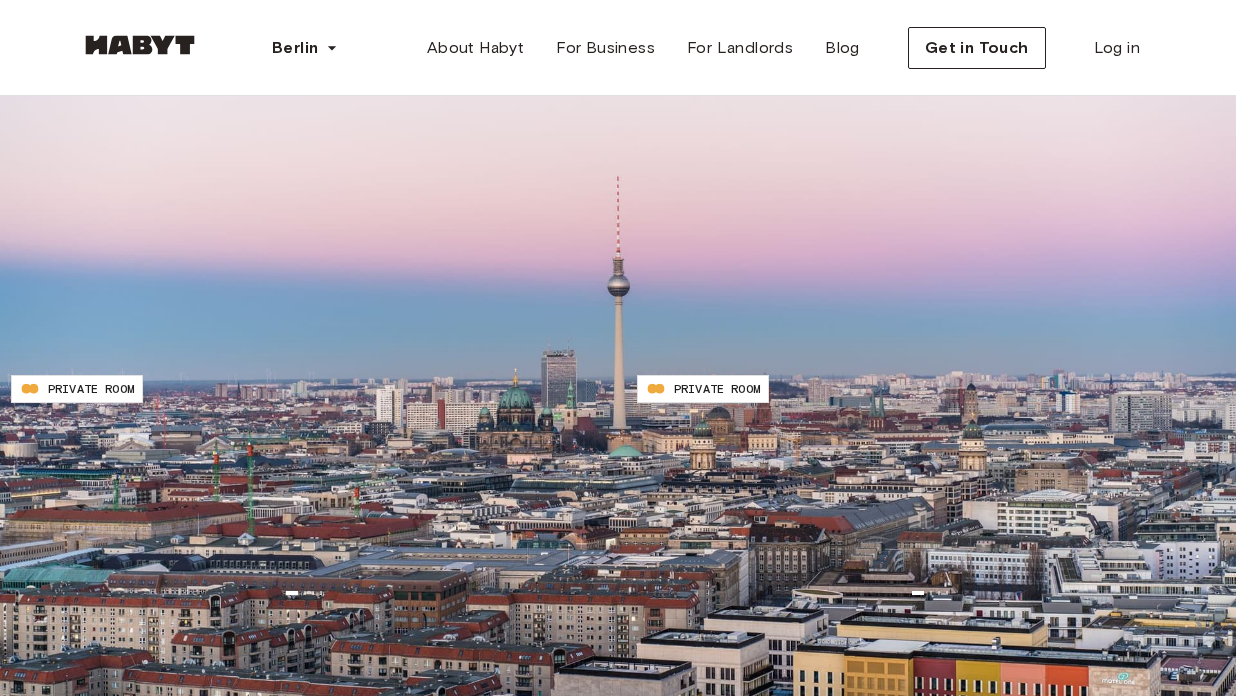 click 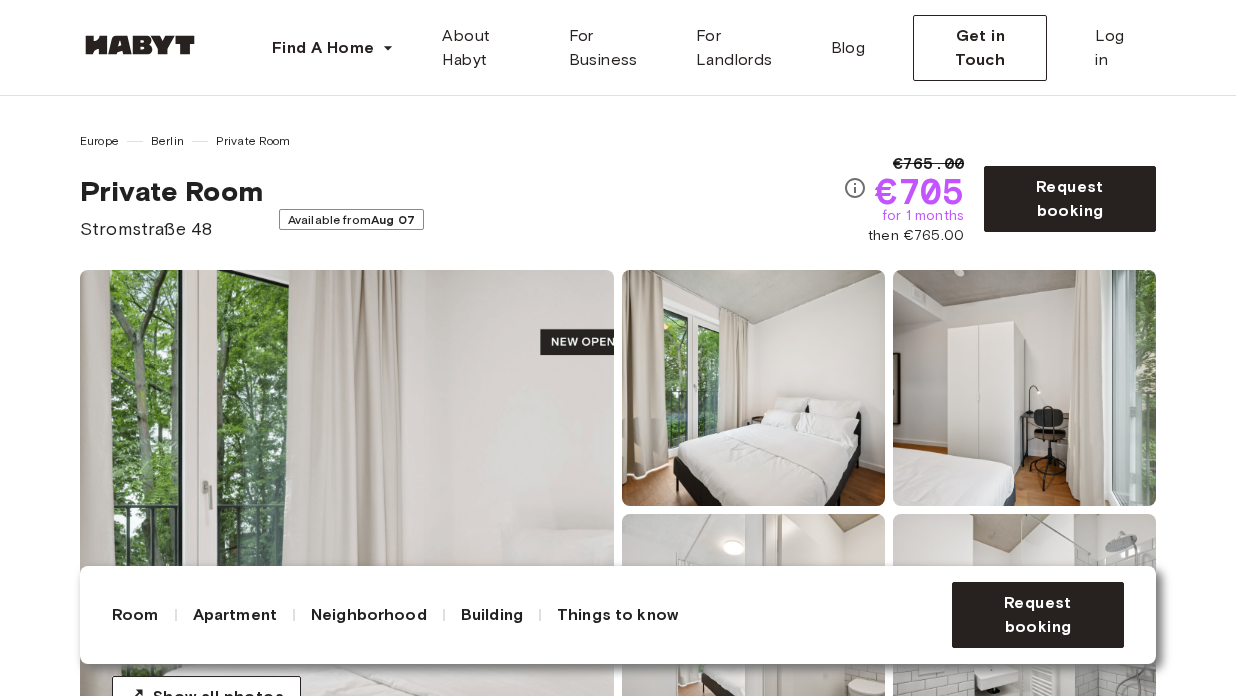 scroll, scrollTop: 0, scrollLeft: 0, axis: both 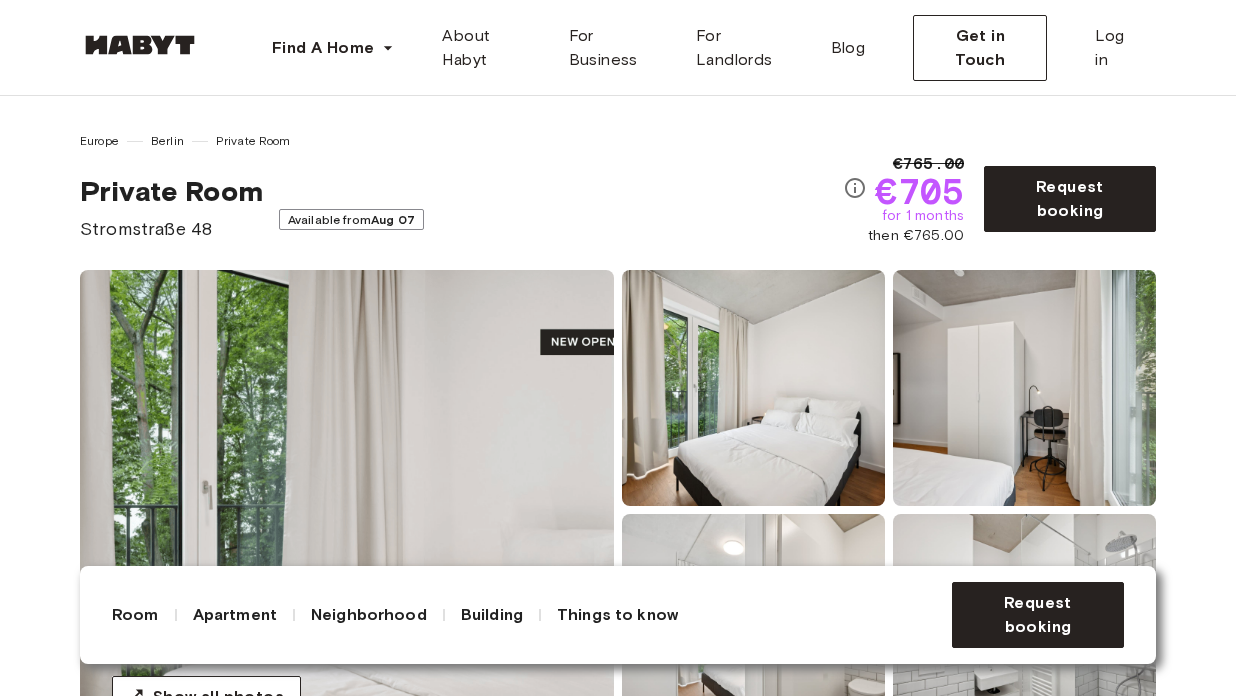 click on "Building" at bounding box center (492, 615) 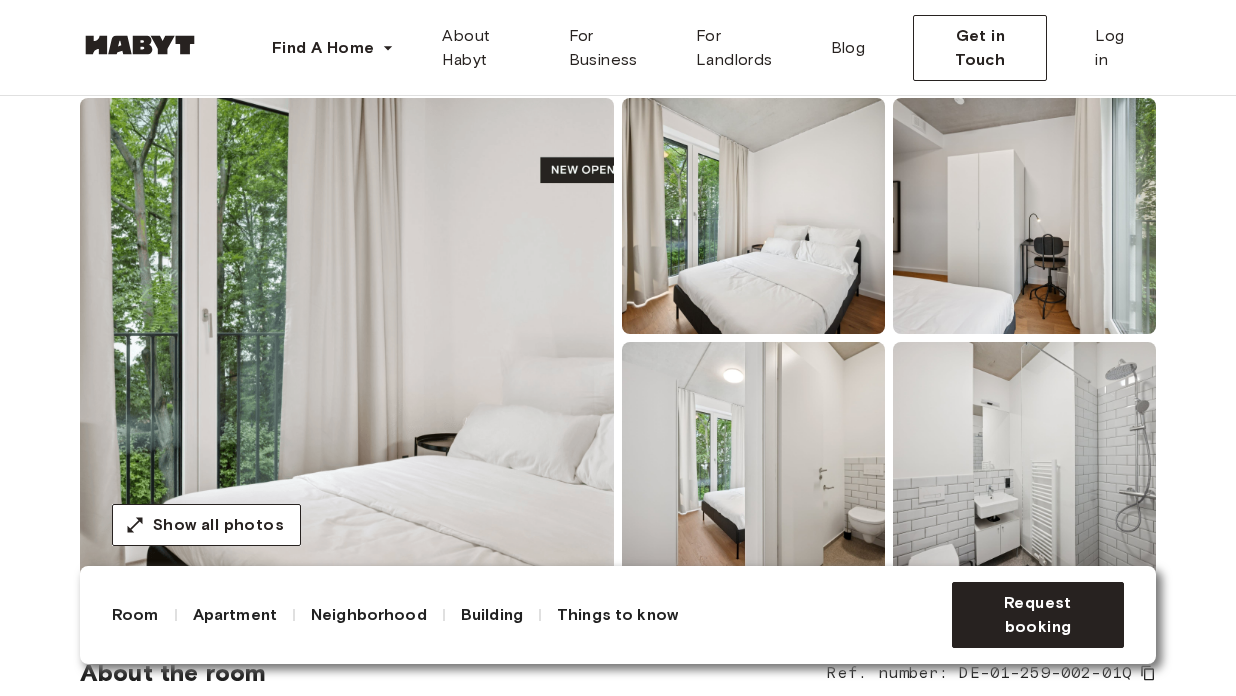 scroll, scrollTop: 0, scrollLeft: 0, axis: both 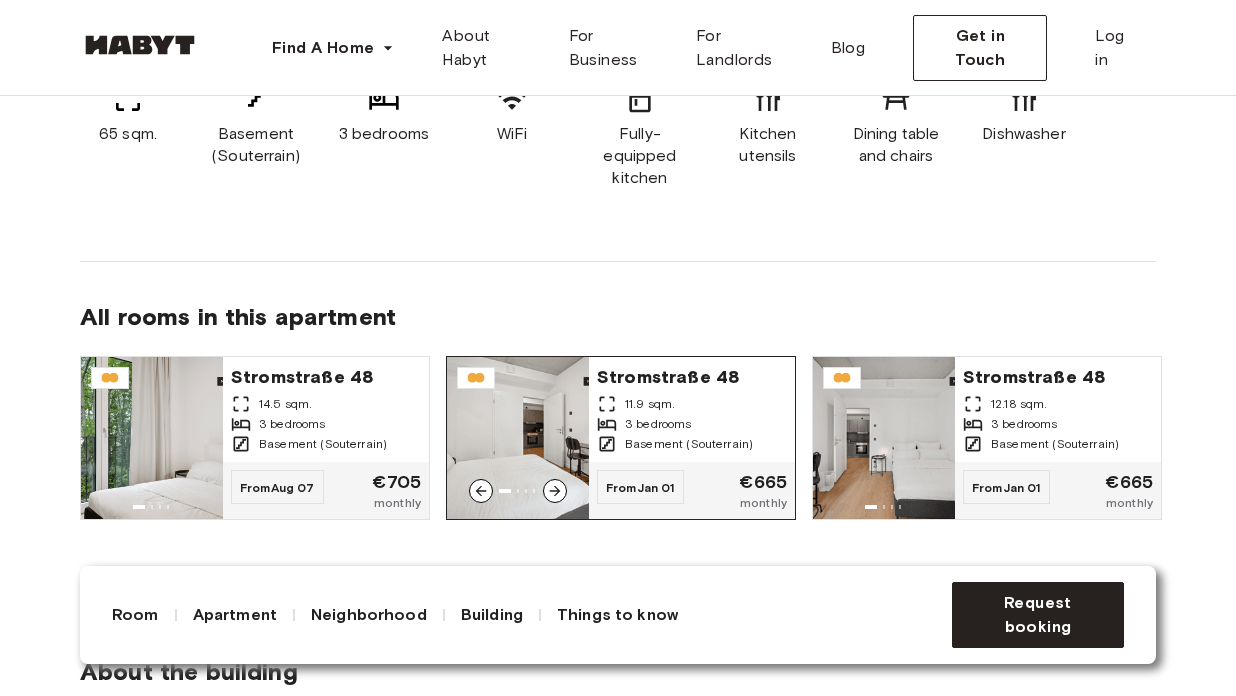 click on "11.9 sqm." at bounding box center [692, 404] 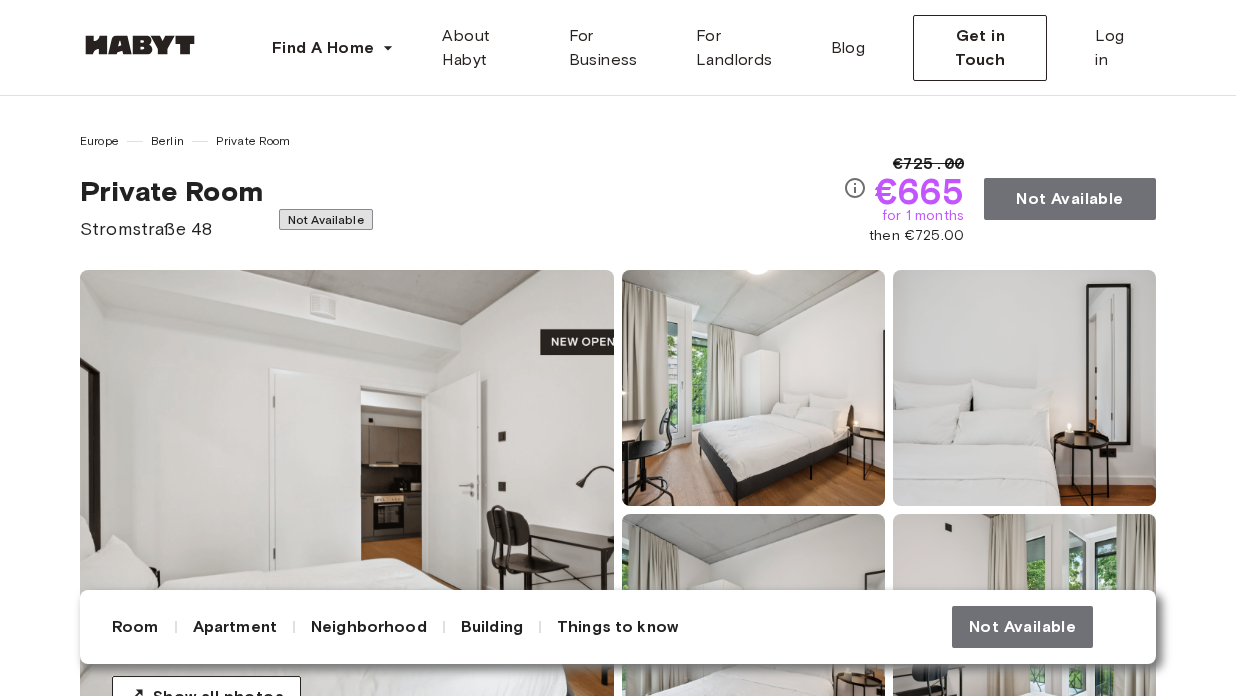 scroll, scrollTop: 0, scrollLeft: 0, axis: both 